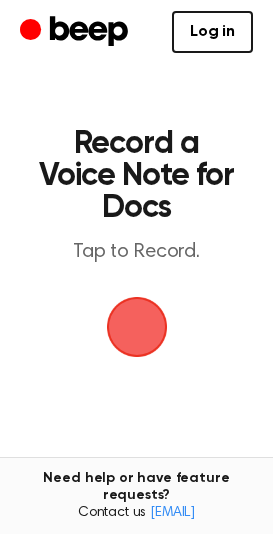scroll, scrollTop: 0, scrollLeft: 0, axis: both 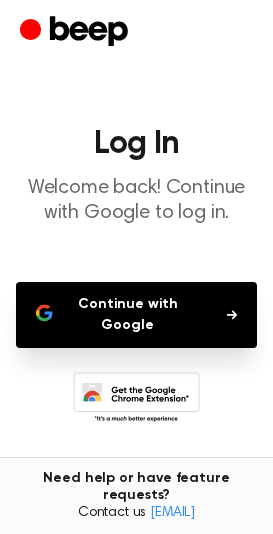 click on "Continue with Google" at bounding box center (136, 315) 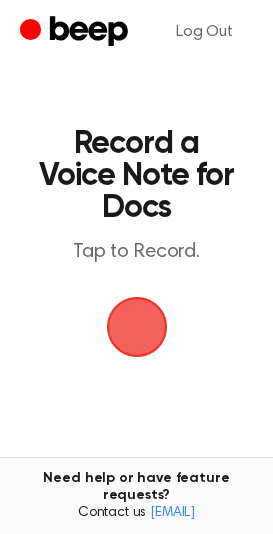 click at bounding box center [137, 327] 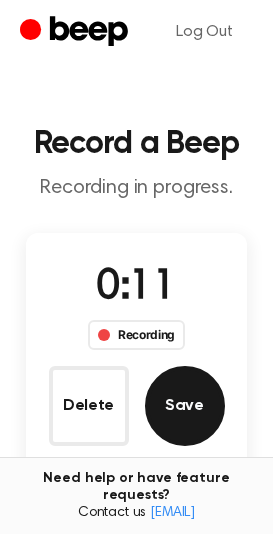 click on "Save" at bounding box center [185, 406] 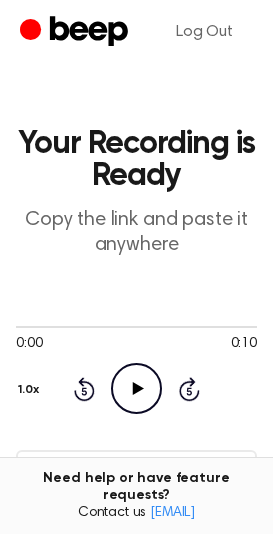 click 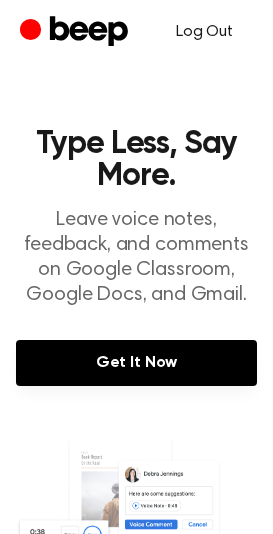 click on "Log Out" at bounding box center (204, 32) 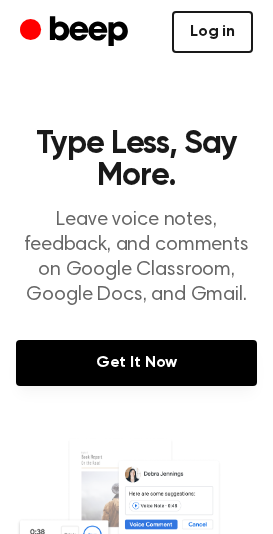 click on "Log in" at bounding box center (212, 32) 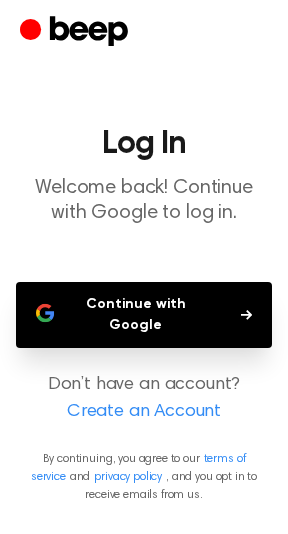 click on "Continue with Google" at bounding box center [144, 315] 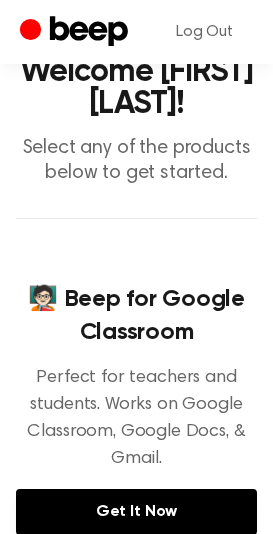 scroll, scrollTop: 0, scrollLeft: 0, axis: both 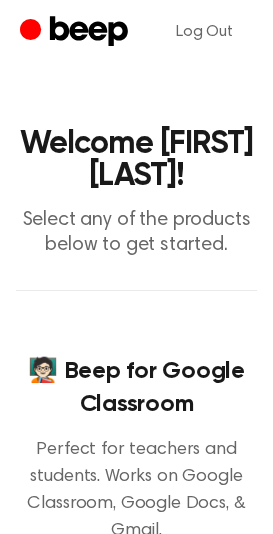 click on "Welcome [FIRST] [LAST]! Select any of the products below to get started." at bounding box center (136, 193) 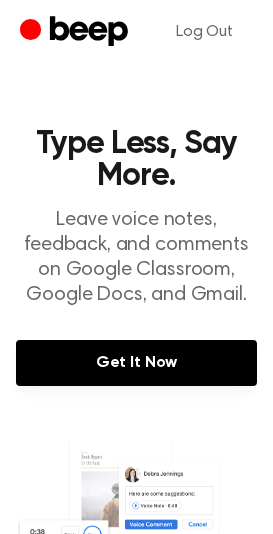 click 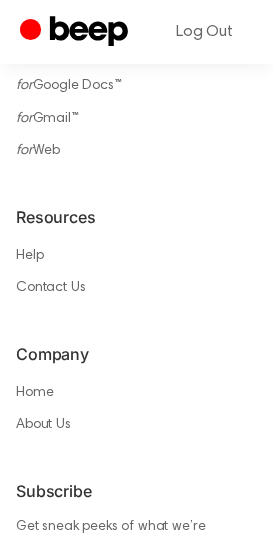 scroll, scrollTop: 2363, scrollLeft: 0, axis: vertical 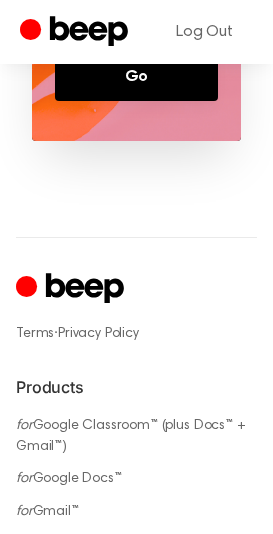 click 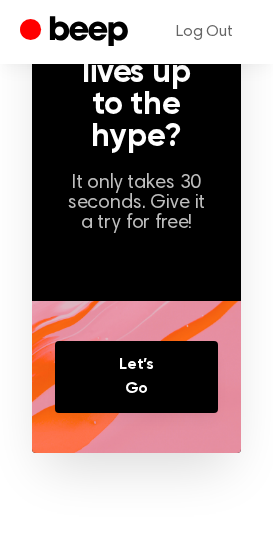 scroll, scrollTop: 1400, scrollLeft: 0, axis: vertical 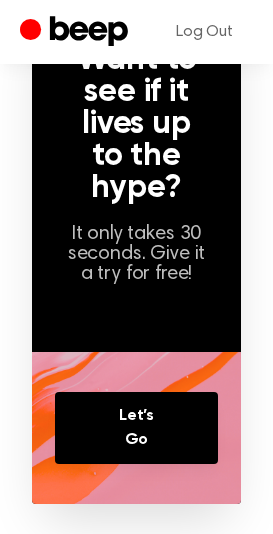 click on "Let’s Go" at bounding box center (136, 428) 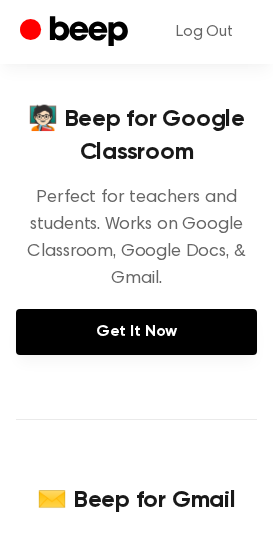 scroll, scrollTop: 0, scrollLeft: 0, axis: both 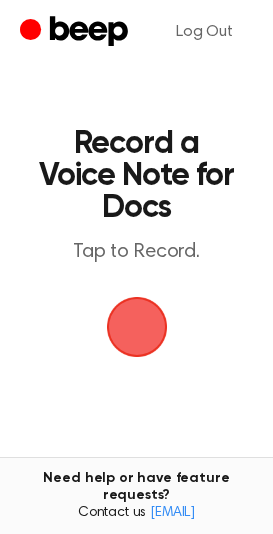 click at bounding box center [137, 327] 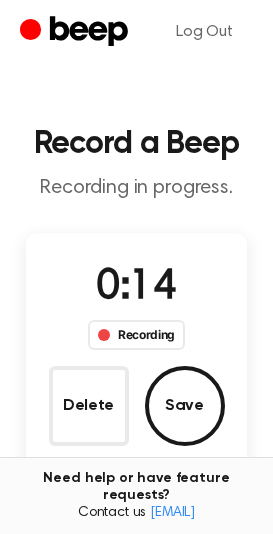 click on "Recording" at bounding box center [136, 335] 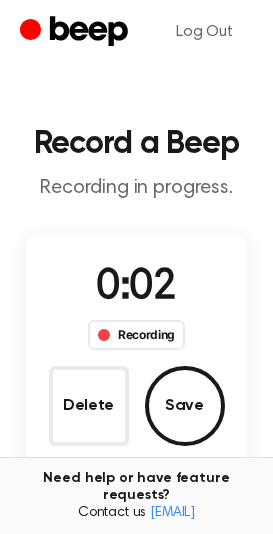 click on "Recording" at bounding box center (136, 335) 